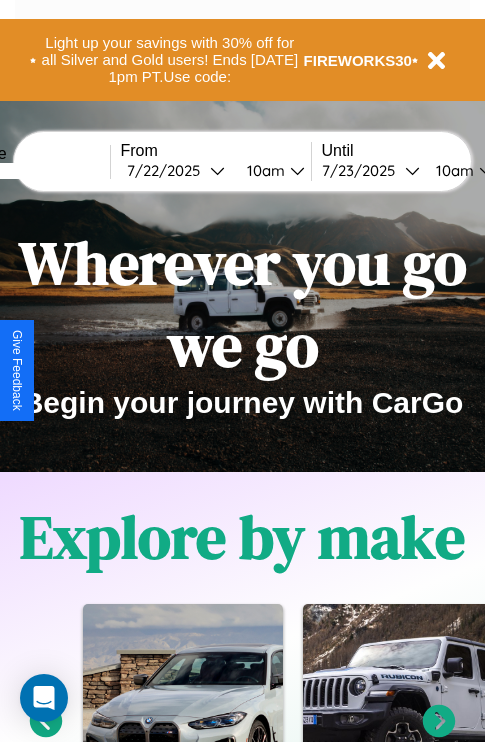 scroll, scrollTop: 0, scrollLeft: 0, axis: both 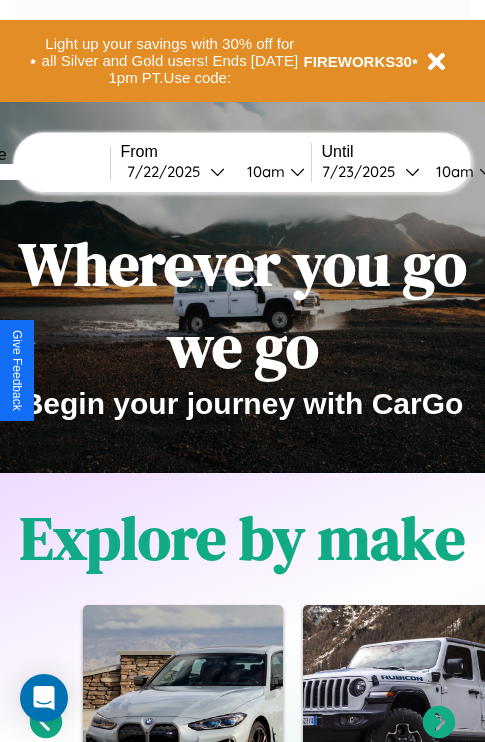 click at bounding box center [35, 172] 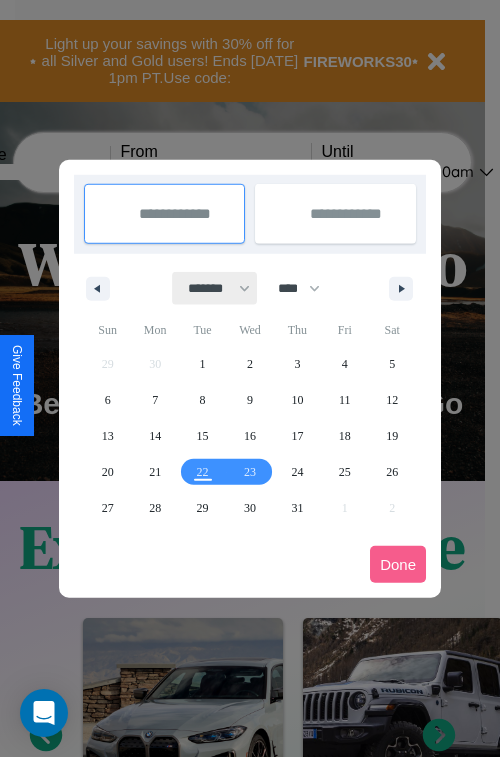click on "******* ******** ***** ***** *** **** **** ****** ********* ******* ******** ********" at bounding box center [215, 288] 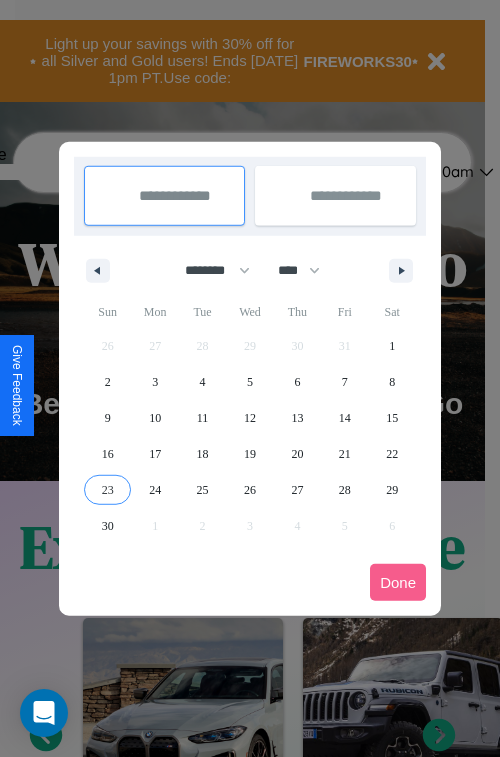 click on "23" at bounding box center [108, 490] 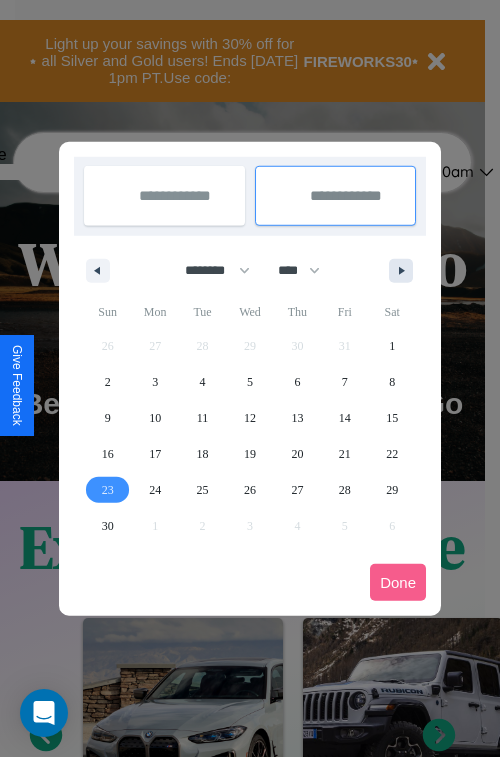 click at bounding box center [405, 271] 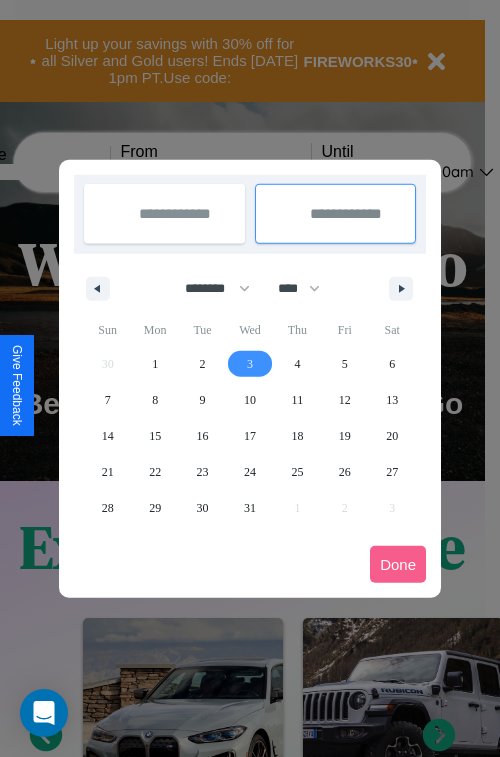 click on "3" at bounding box center (250, 364) 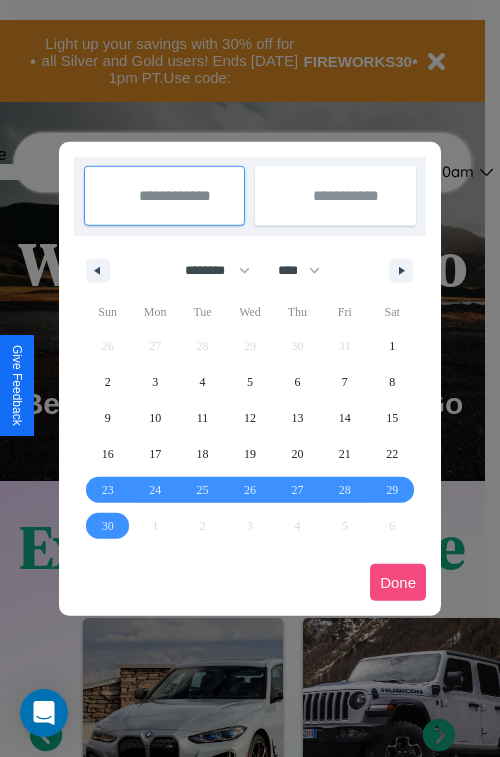 click on "Done" at bounding box center [398, 582] 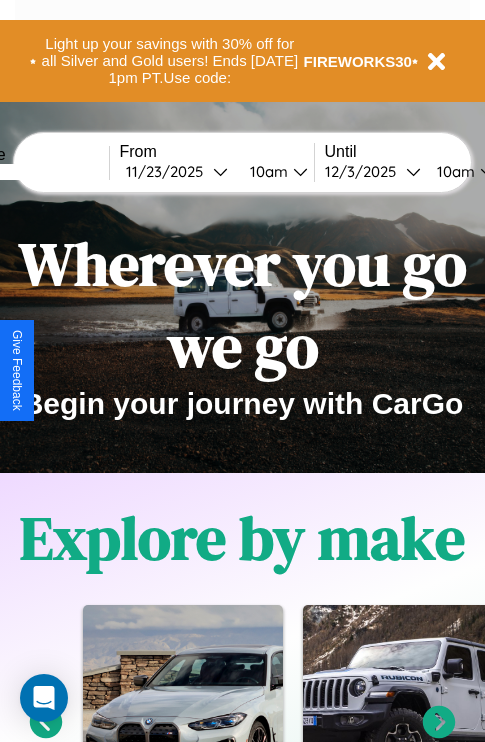 click on "10am" at bounding box center [266, 171] 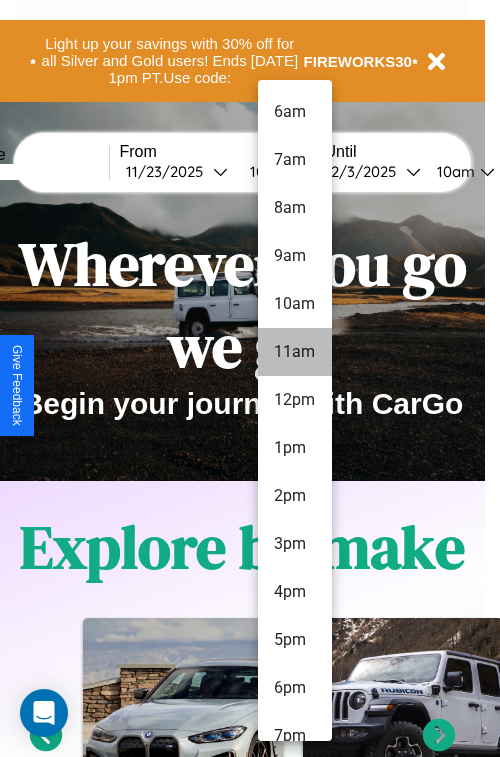click on "11am" at bounding box center [295, 352] 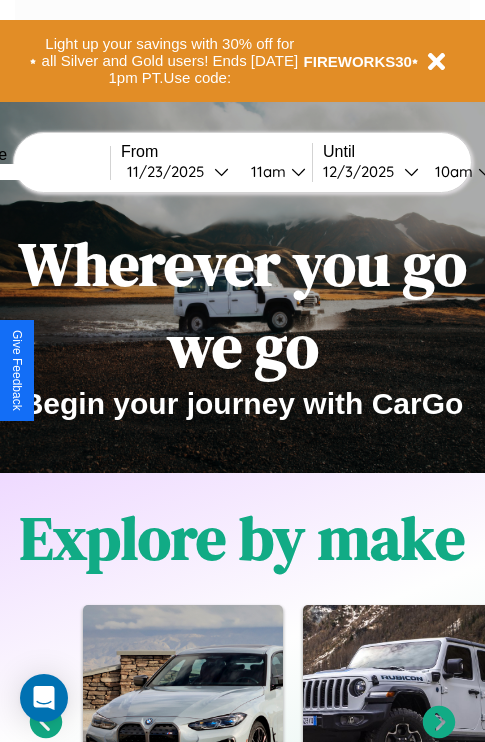 scroll, scrollTop: 0, scrollLeft: 75, axis: horizontal 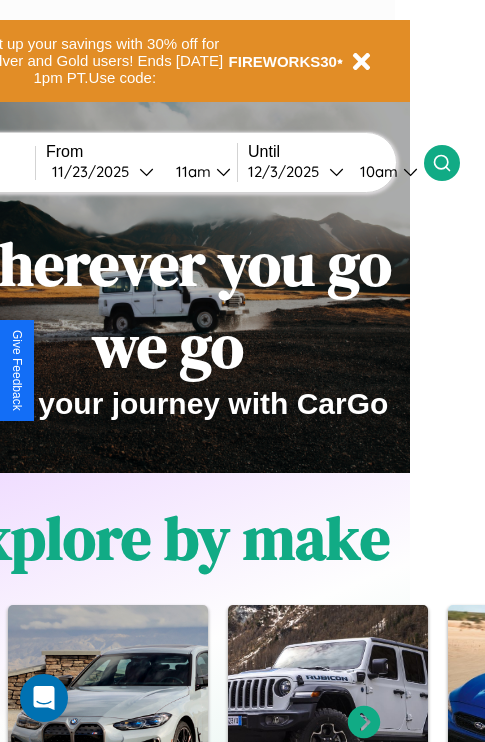 click 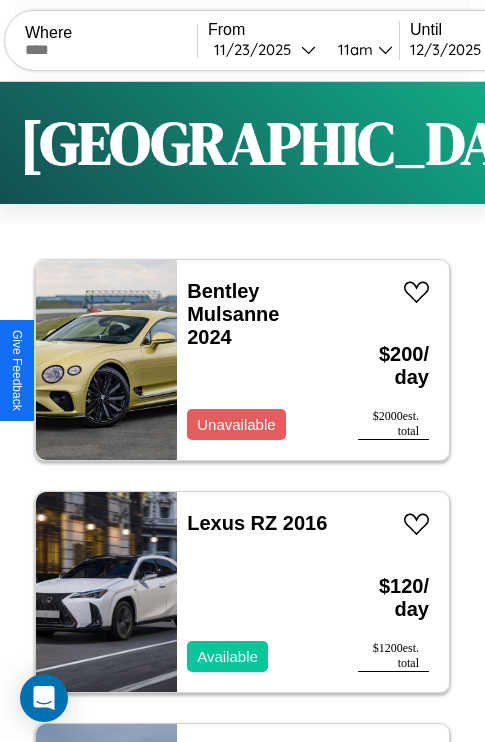 scroll, scrollTop: 95, scrollLeft: 0, axis: vertical 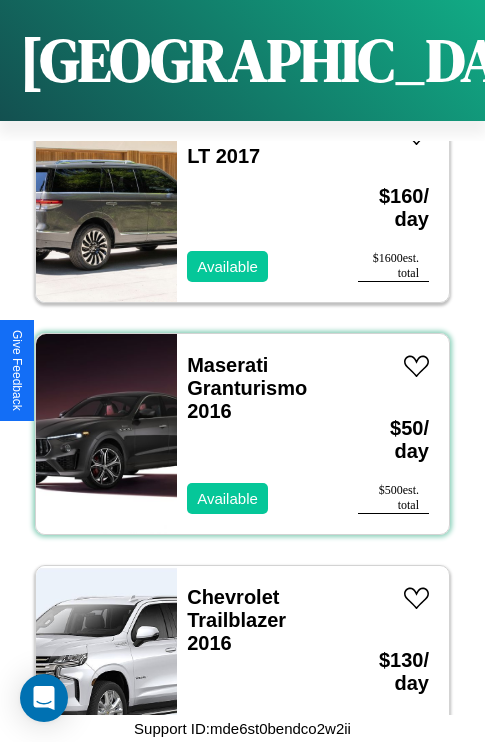 click on "Maserati   Granturismo   2016 Available" at bounding box center (257, 434) 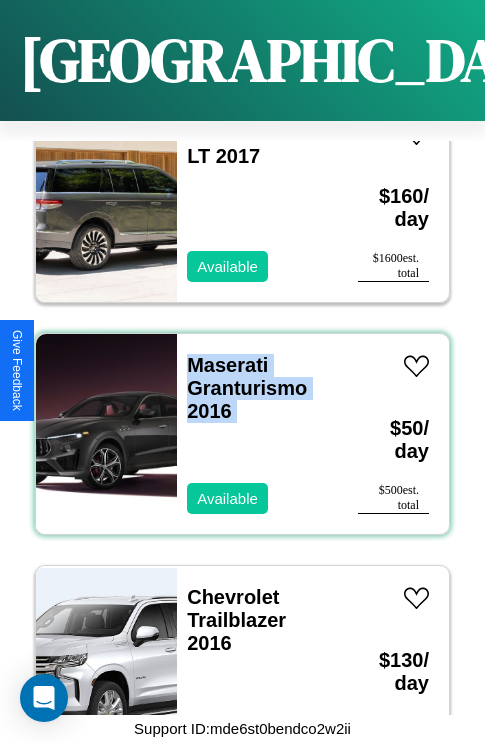 click on "Maserati   Granturismo   2016 Available" at bounding box center [257, 434] 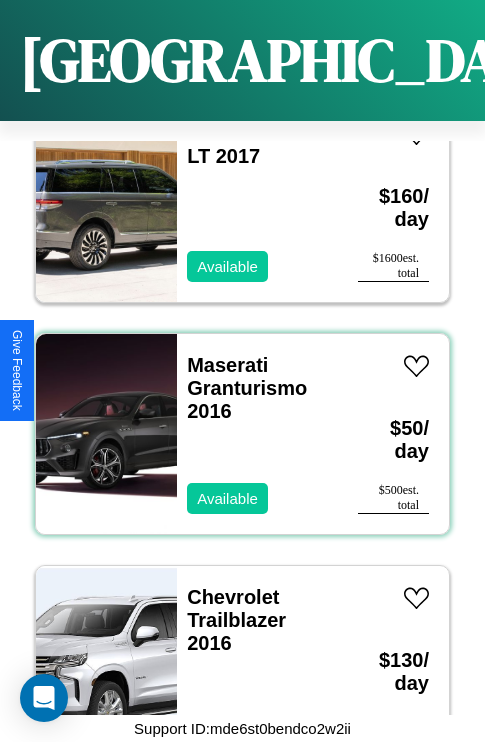 click on "Maserati   Granturismo   2016 Available" at bounding box center (257, 434) 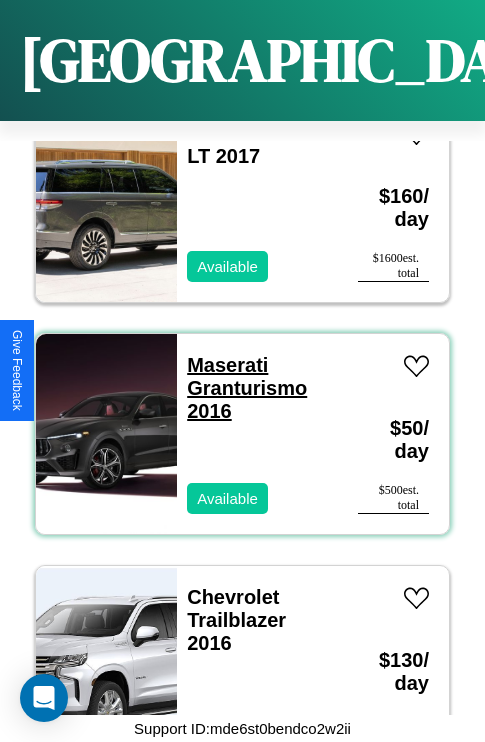 click on "Maserati   Granturismo   2016" at bounding box center [247, 388] 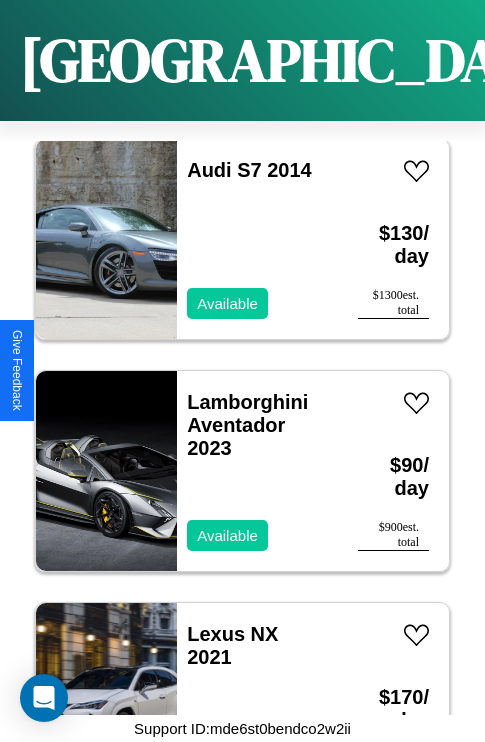 scroll, scrollTop: 19099, scrollLeft: 0, axis: vertical 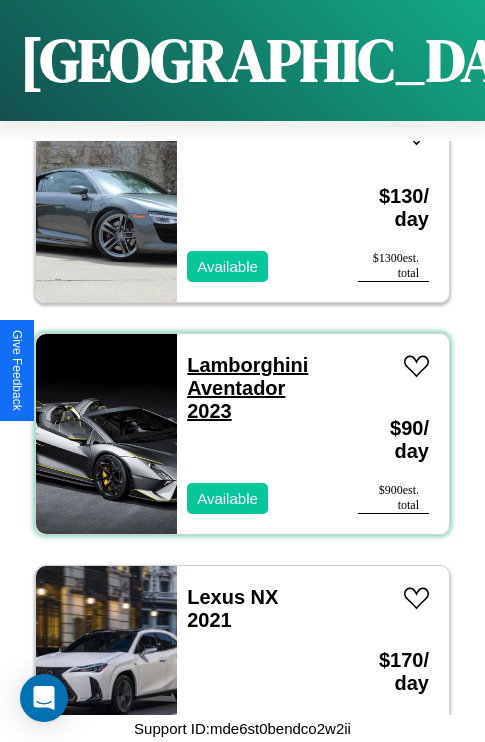 click on "Lamborghini   Aventador   2023" at bounding box center [247, 388] 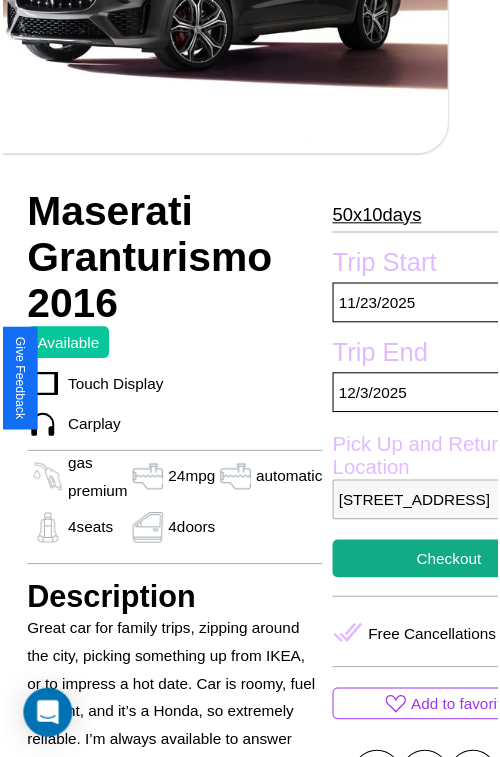 scroll, scrollTop: 638, scrollLeft: 107, axis: both 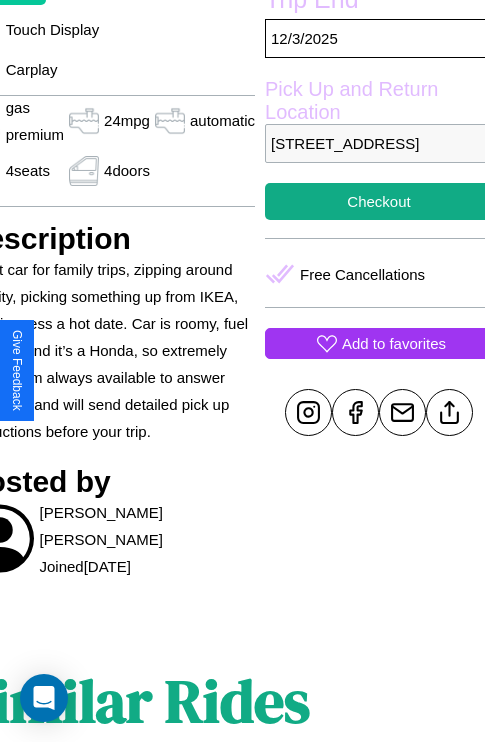 click on "Add to favorites" at bounding box center [394, 343] 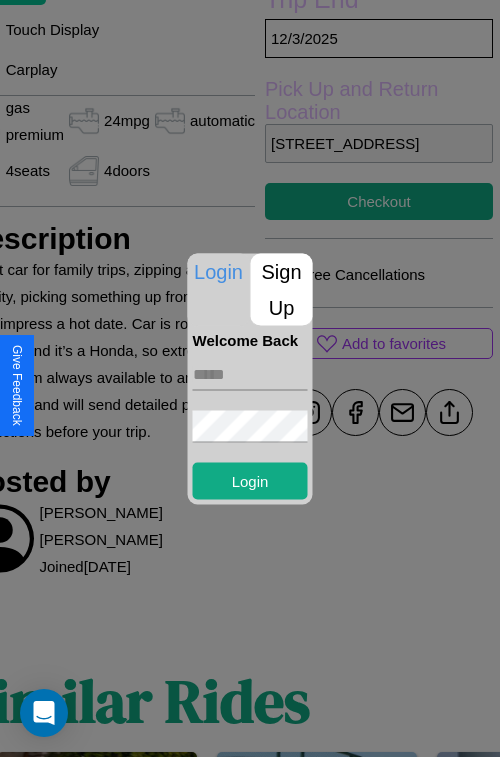click on "Sign Up" at bounding box center (282, 289) 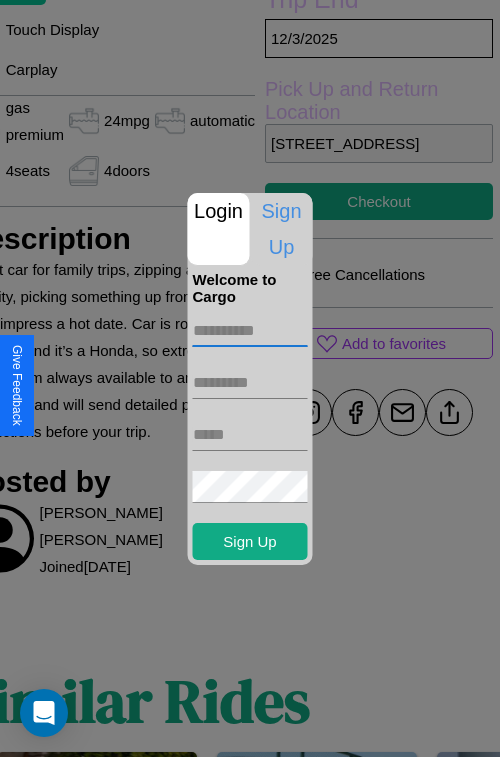 click at bounding box center (250, 331) 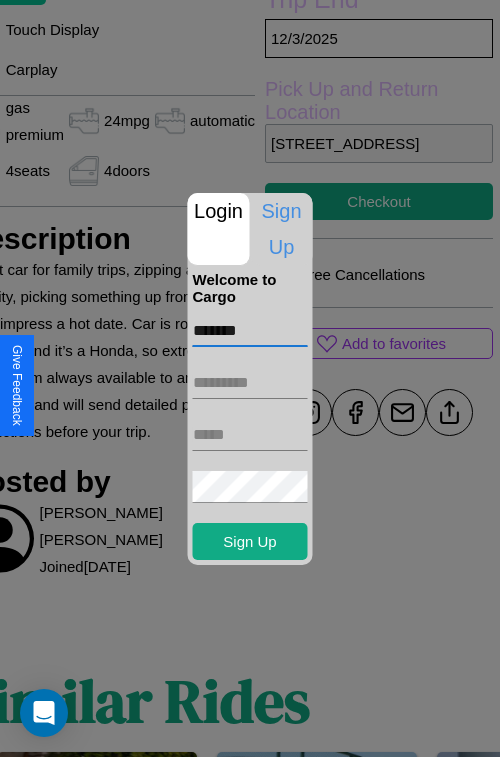 type on "*******" 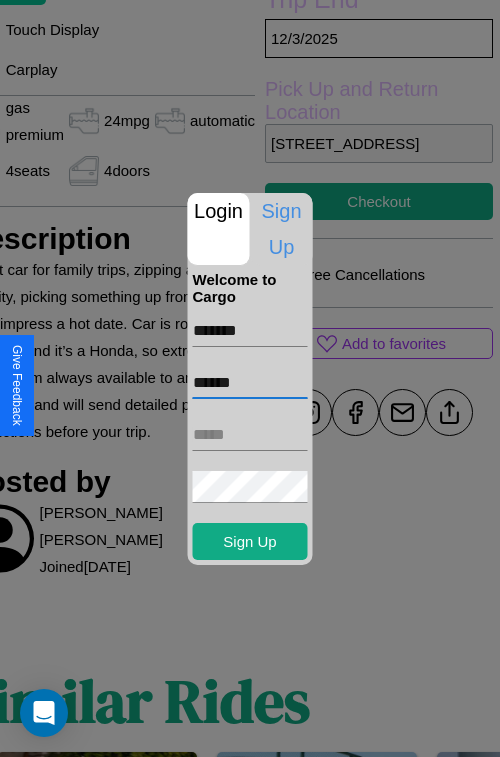 type on "******" 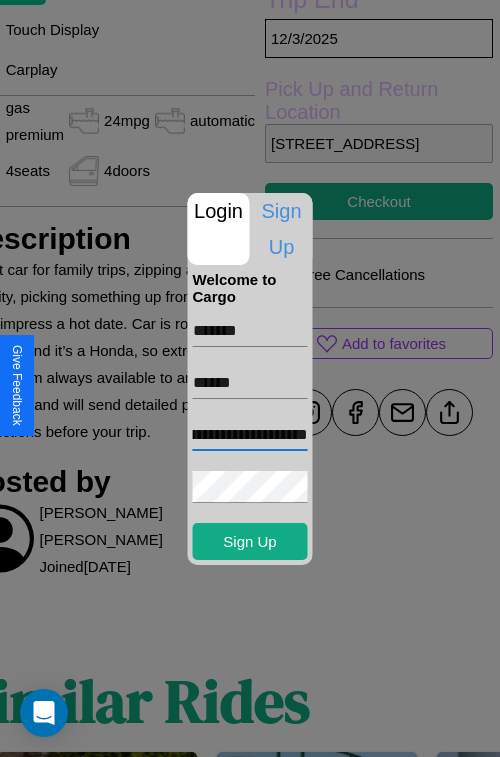 scroll, scrollTop: 0, scrollLeft: 78, axis: horizontal 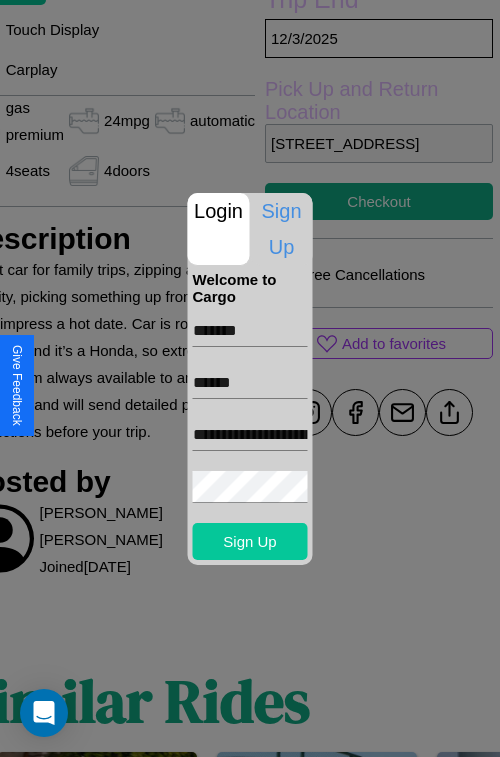 click on "Sign Up" at bounding box center [250, 541] 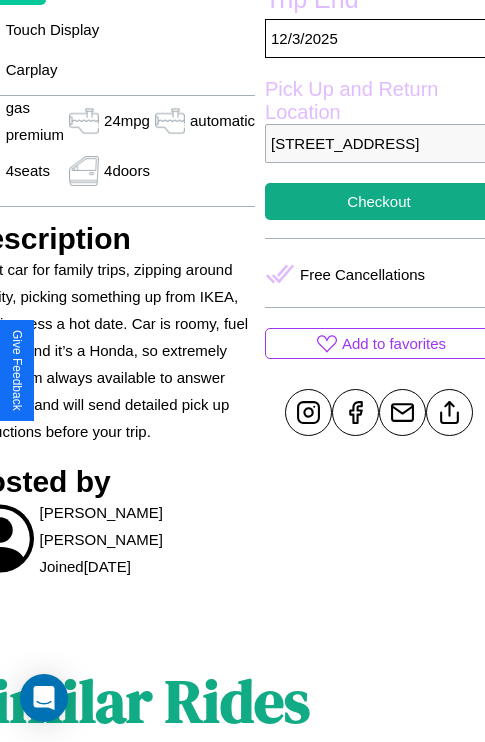 scroll, scrollTop: 638, scrollLeft: 107, axis: both 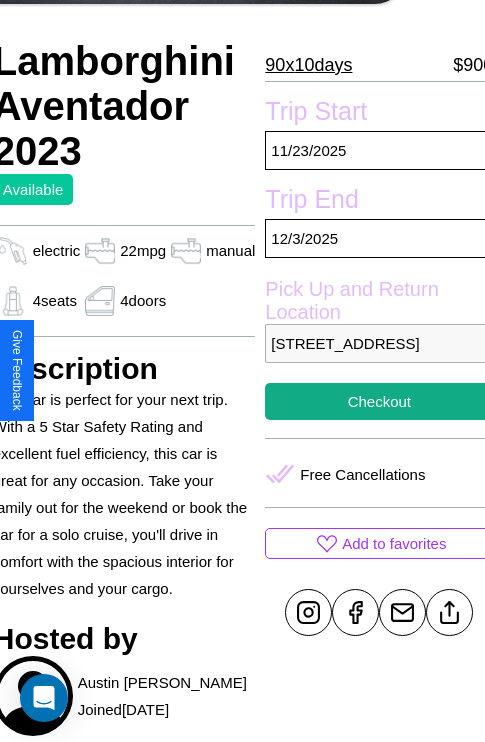 click on "1431 Hillside Avenue  Sydney New South Wales 80855 Australia" at bounding box center (379, 343) 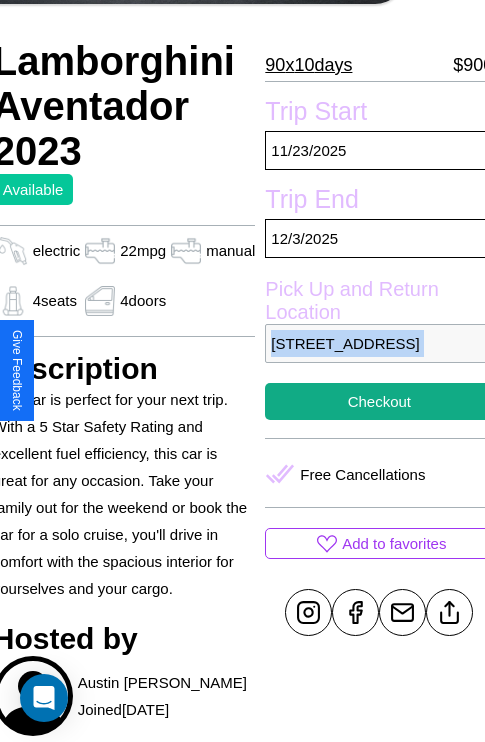 click on "1431 Hillside Avenue  Sydney New South Wales 80855 Australia" at bounding box center [379, 343] 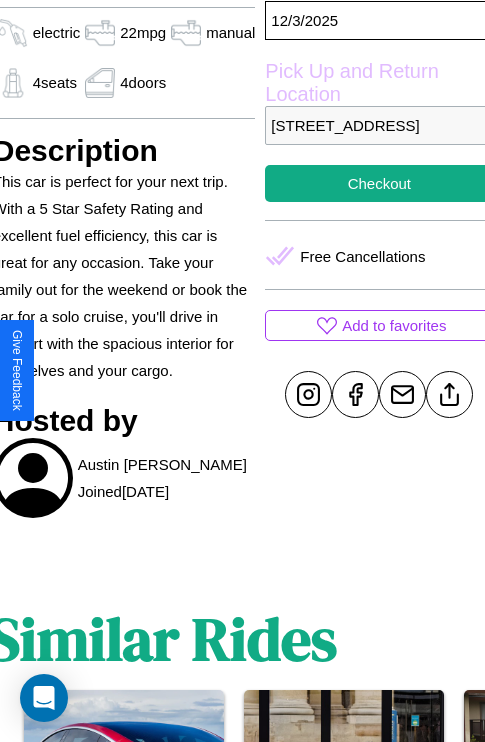 scroll, scrollTop: 577, scrollLeft: 80, axis: both 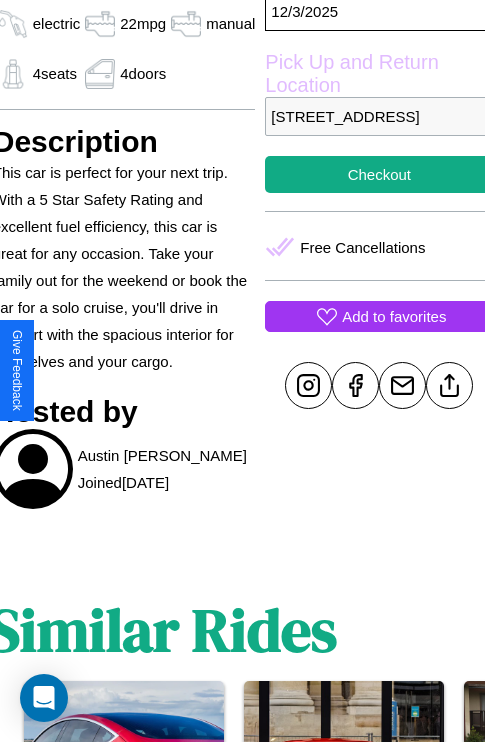 click on "Add to favorites" at bounding box center [394, 316] 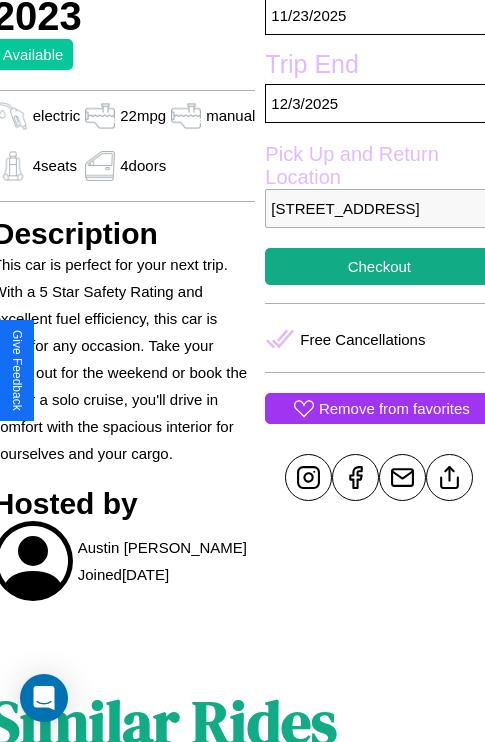 scroll, scrollTop: 435, scrollLeft: 80, axis: both 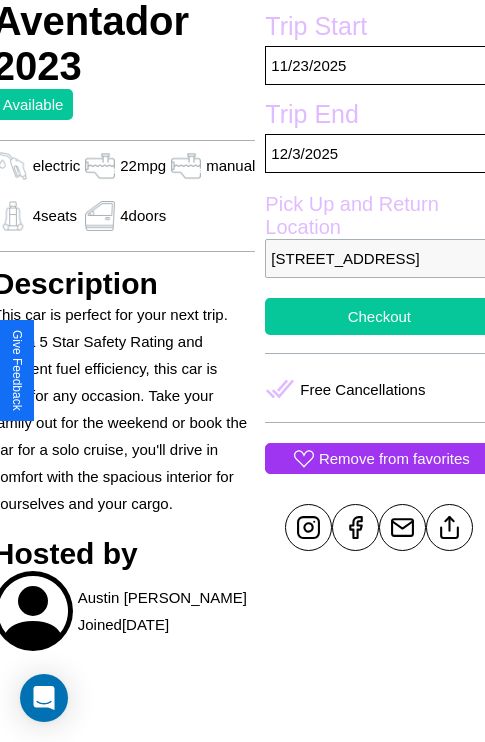 click on "Checkout" at bounding box center (379, 316) 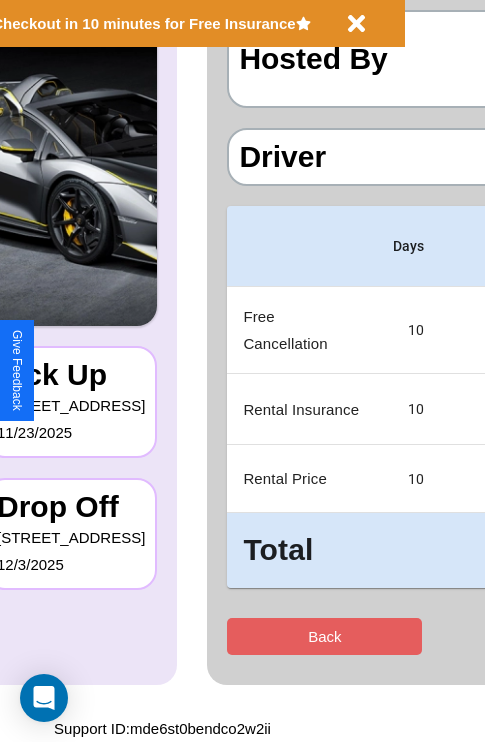 scroll, scrollTop: 0, scrollLeft: 0, axis: both 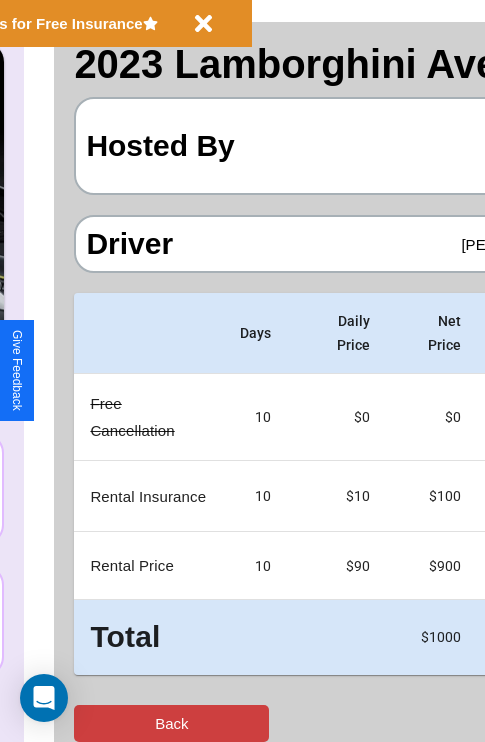 click on "Back" at bounding box center [171, 723] 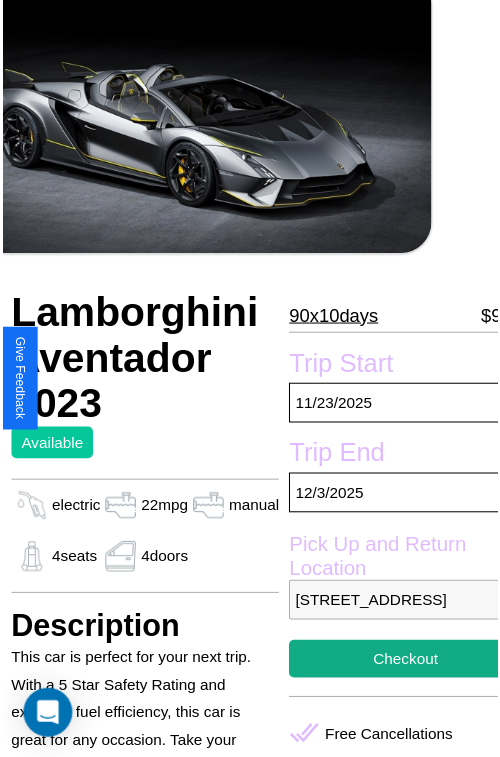 scroll, scrollTop: 130, scrollLeft: 80, axis: both 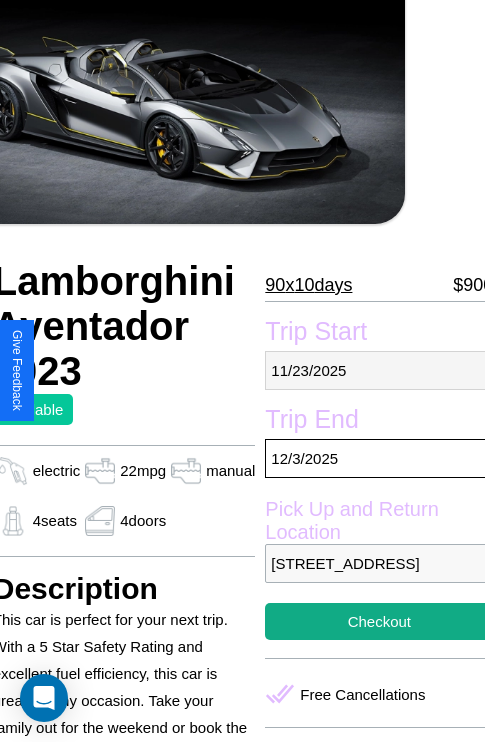 click on "11 / 23 / 2025" at bounding box center (379, 370) 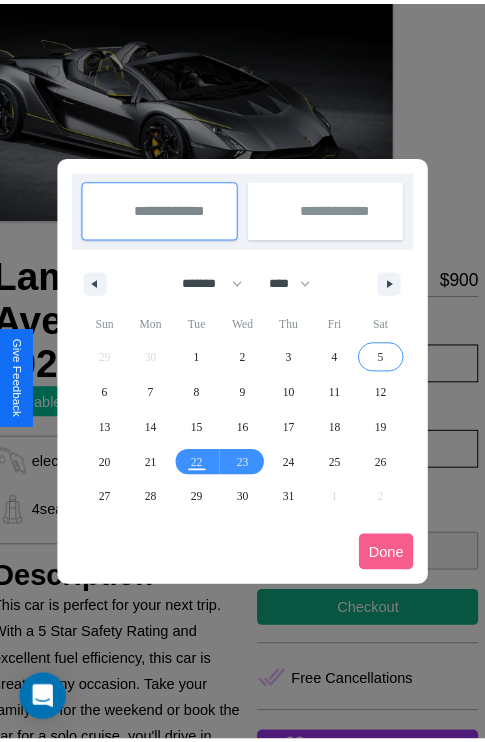 scroll, scrollTop: 0, scrollLeft: 80, axis: horizontal 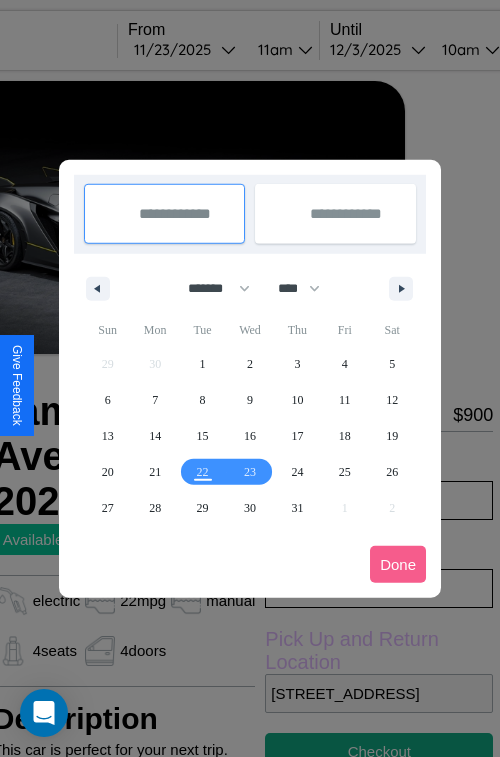 click at bounding box center (250, 378) 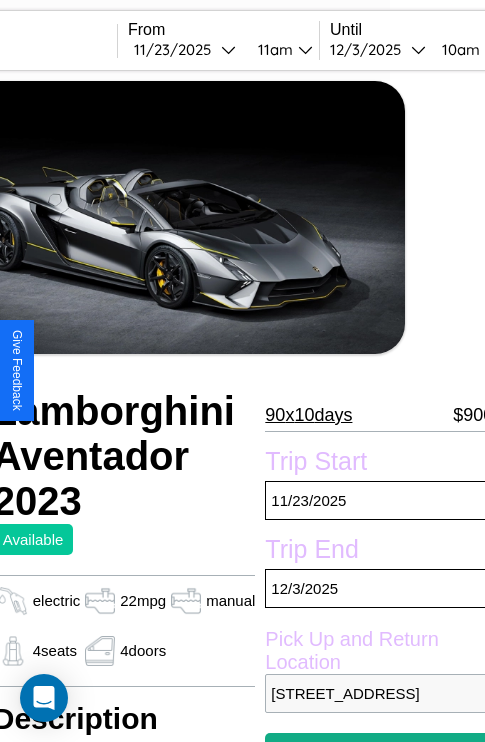 scroll, scrollTop: 44, scrollLeft: 80, axis: both 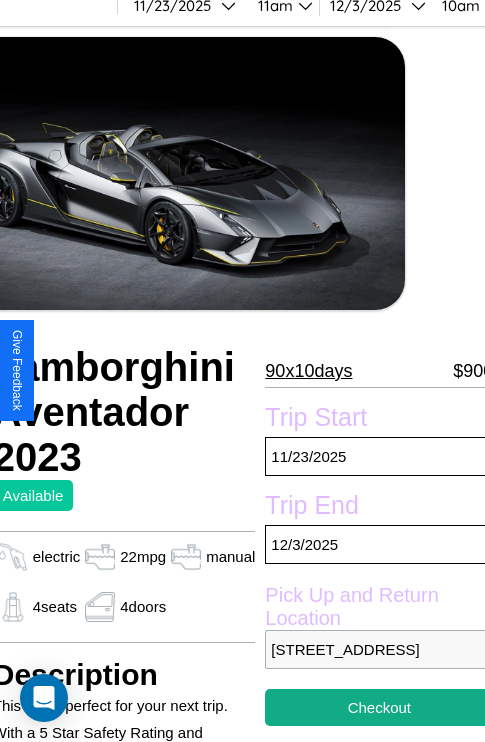 click on "90  x  10  days" at bounding box center (308, 371) 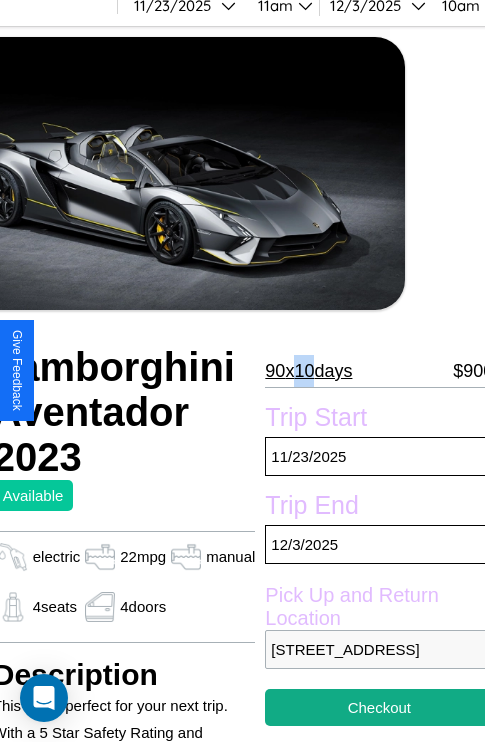 click on "90  x  10  days" at bounding box center (308, 371) 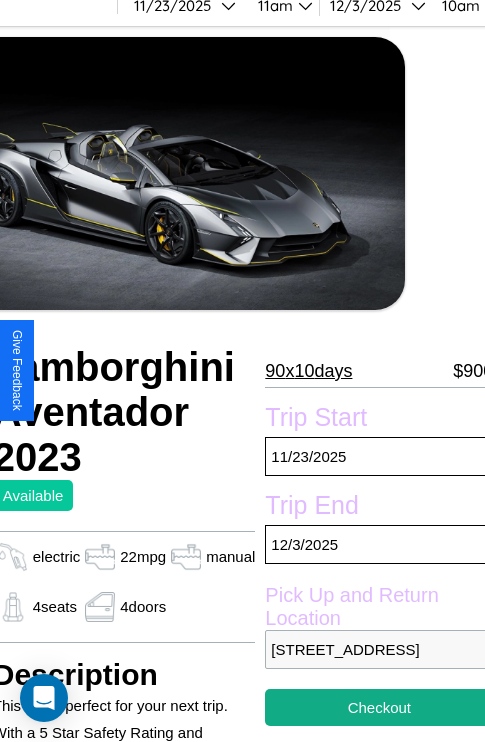 click on "90  x  10  days" at bounding box center (308, 371) 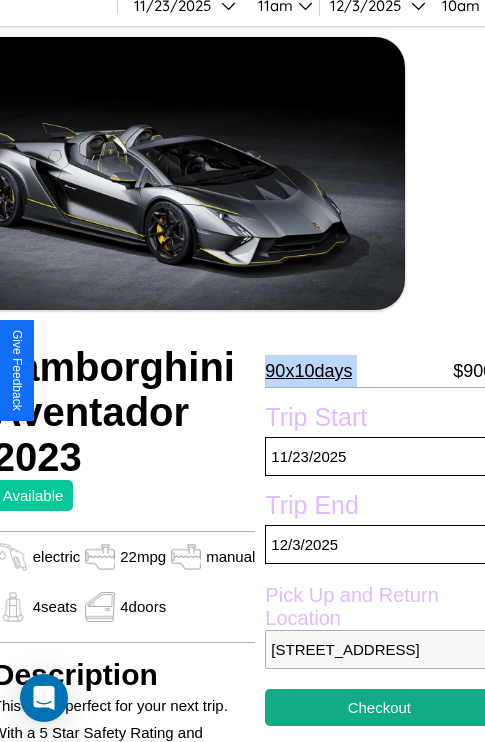 click on "90  x  10  days" at bounding box center (308, 371) 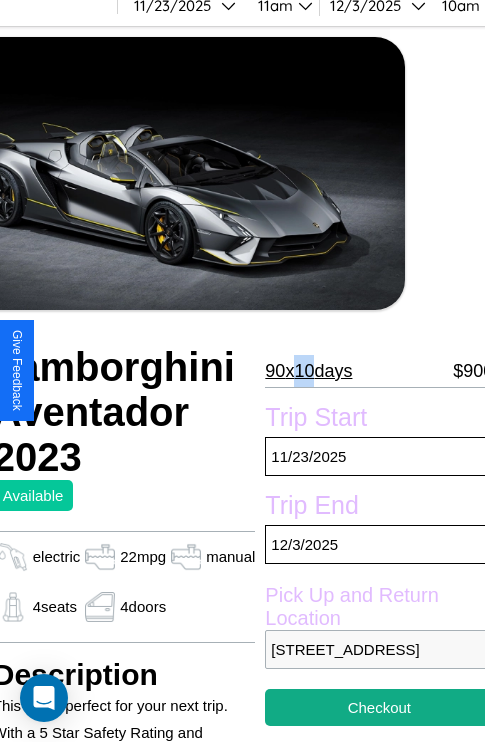 click on "90  x  10  days" at bounding box center [308, 371] 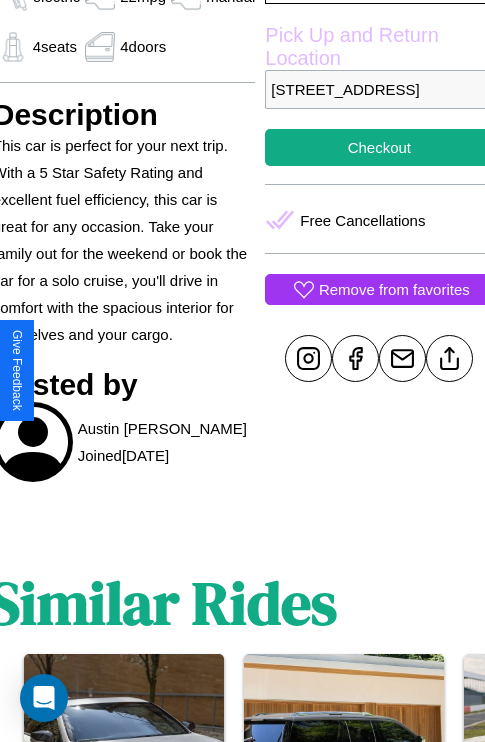 scroll, scrollTop: 646, scrollLeft: 80, axis: both 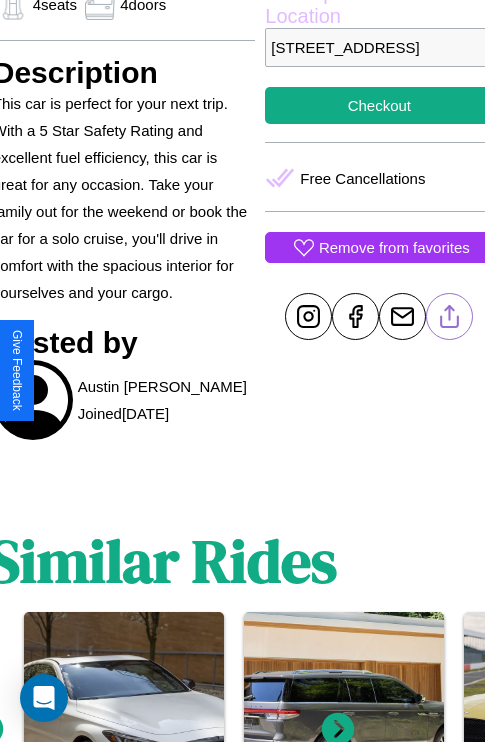 click 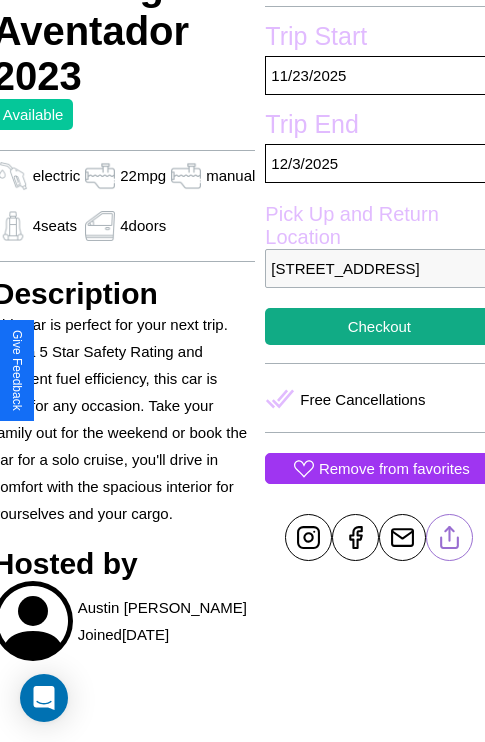 scroll, scrollTop: 435, scrollLeft: 80, axis: both 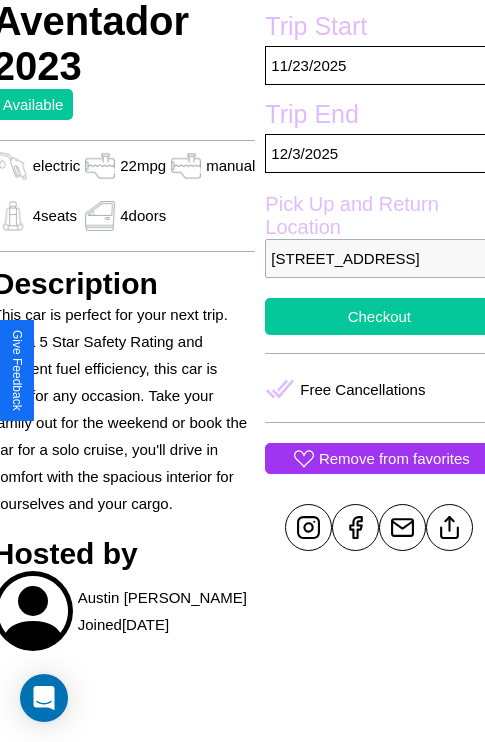 click on "Checkout" at bounding box center (379, 316) 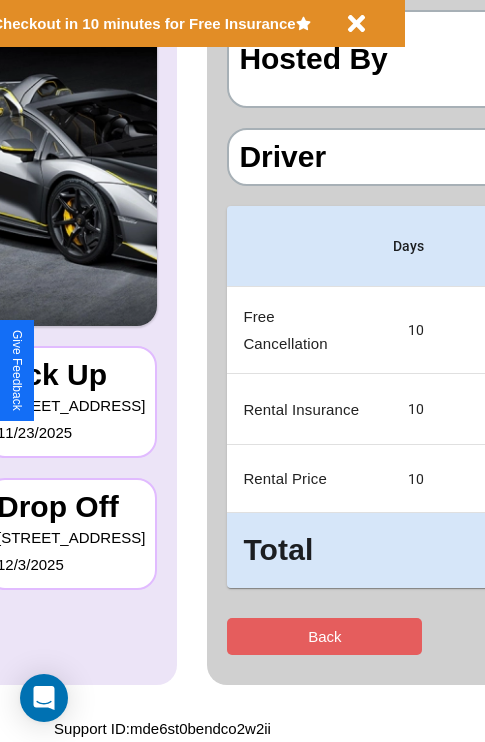 scroll, scrollTop: 0, scrollLeft: 0, axis: both 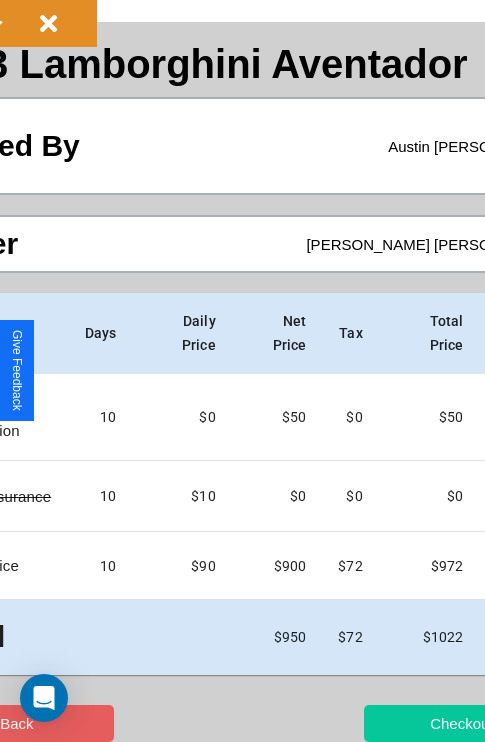 click on "Checkout" at bounding box center [461, 723] 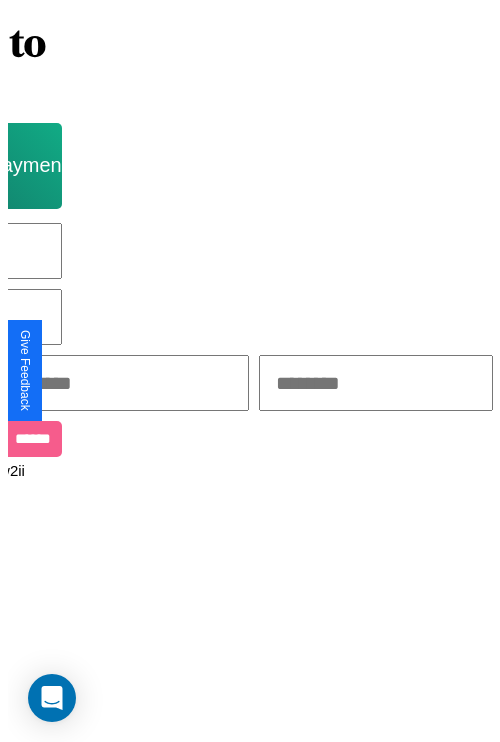 scroll, scrollTop: 0, scrollLeft: 0, axis: both 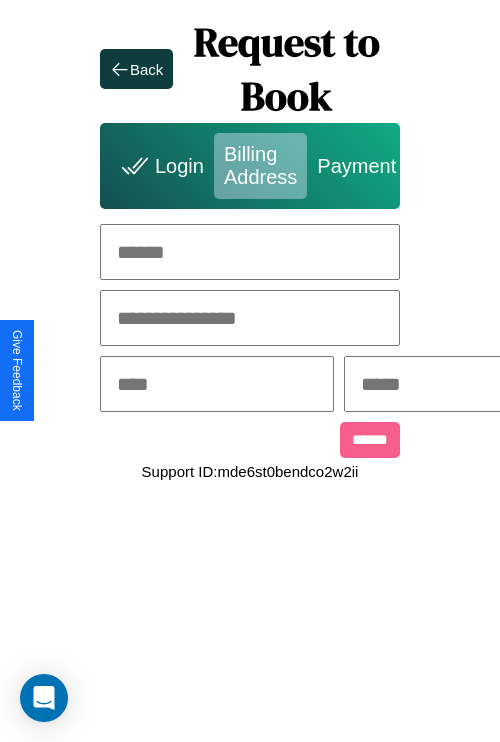 click at bounding box center [250, 252] 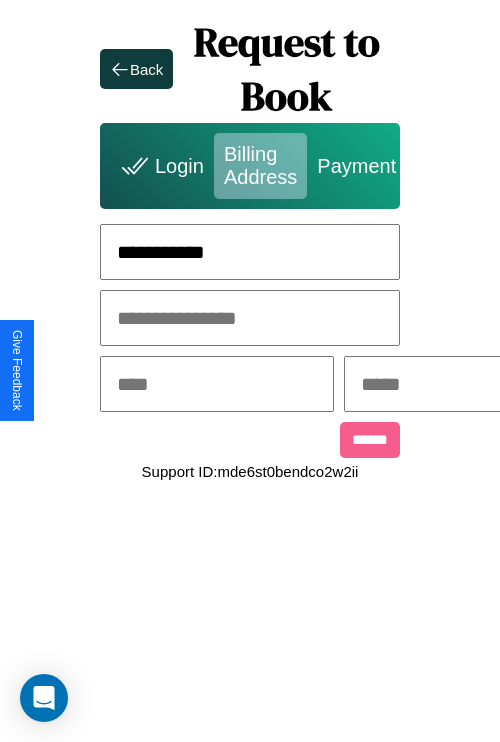 type on "**********" 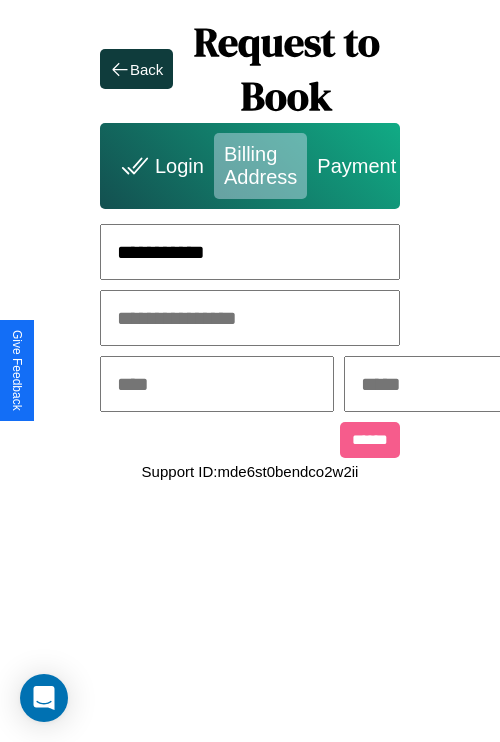 click at bounding box center (217, 384) 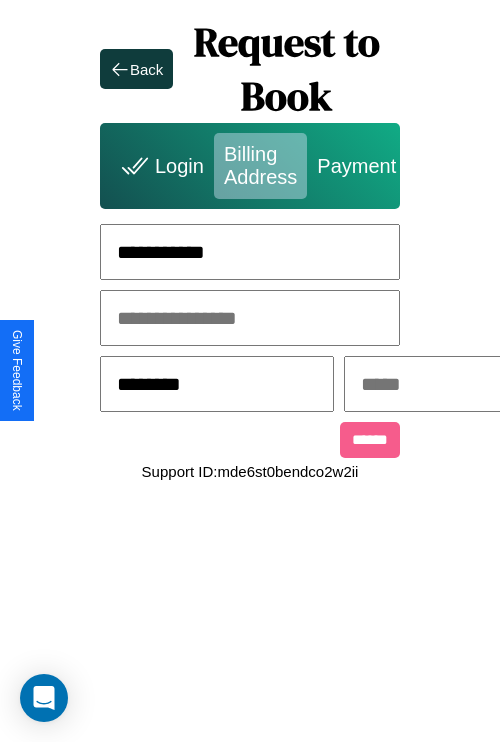 type on "********" 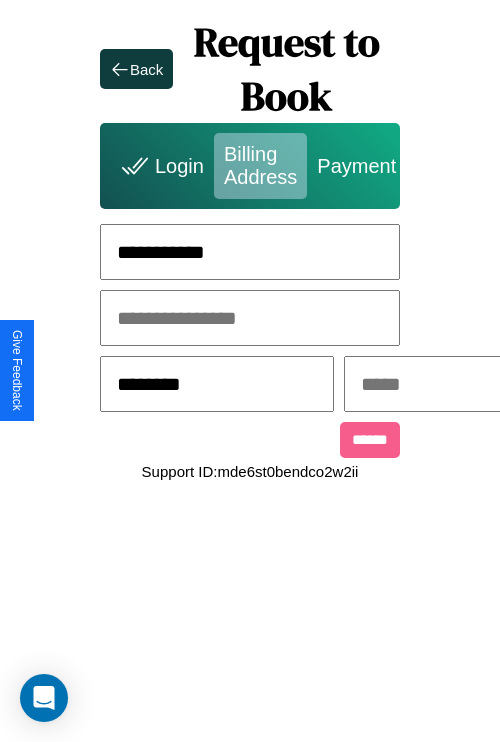 click at bounding box center (461, 384) 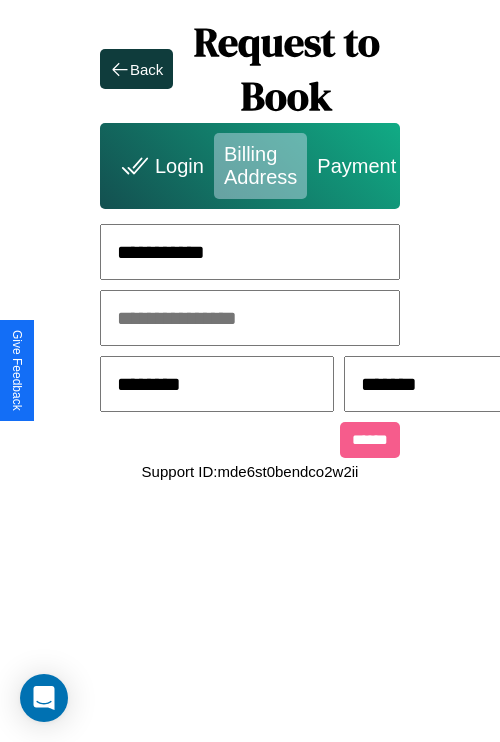 scroll, scrollTop: 0, scrollLeft: 517, axis: horizontal 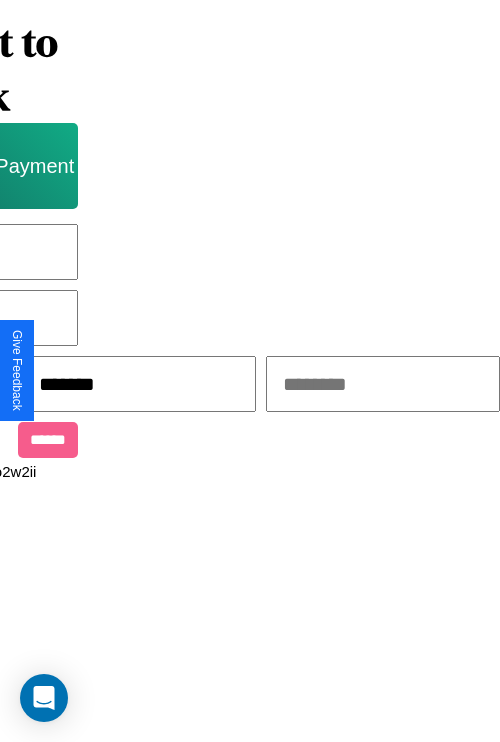 type on "*******" 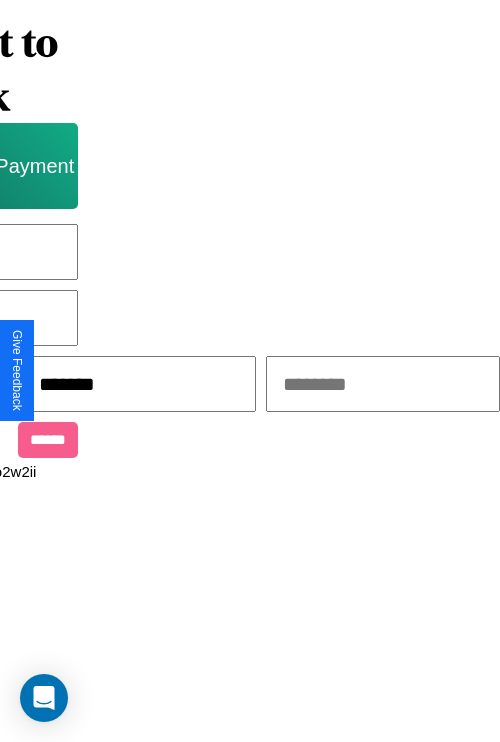 click at bounding box center [383, 384] 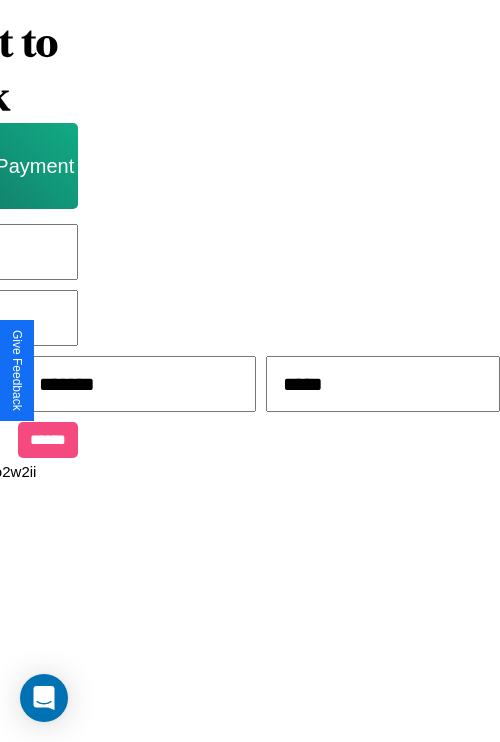 type on "*****" 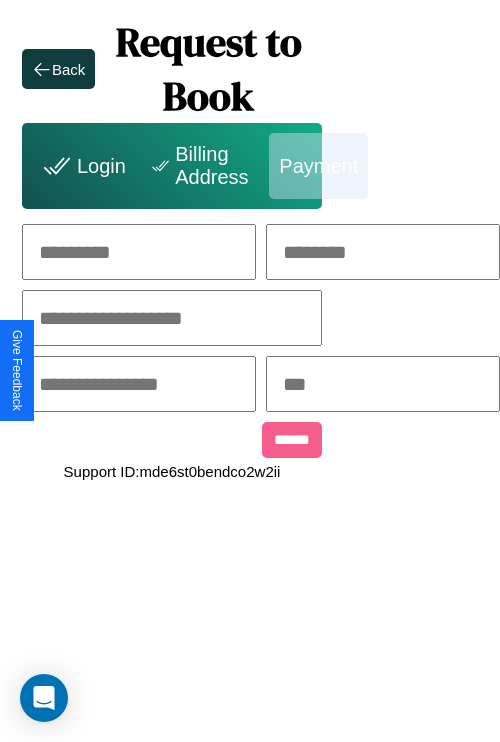 scroll, scrollTop: 0, scrollLeft: 208, axis: horizontal 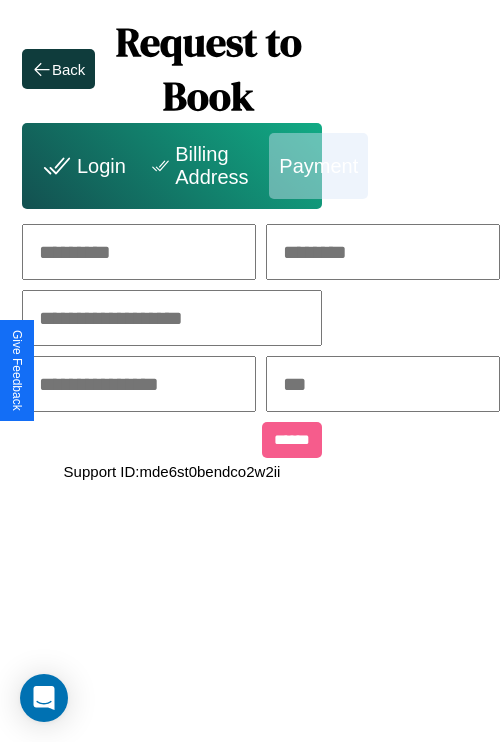 click at bounding box center [139, 252] 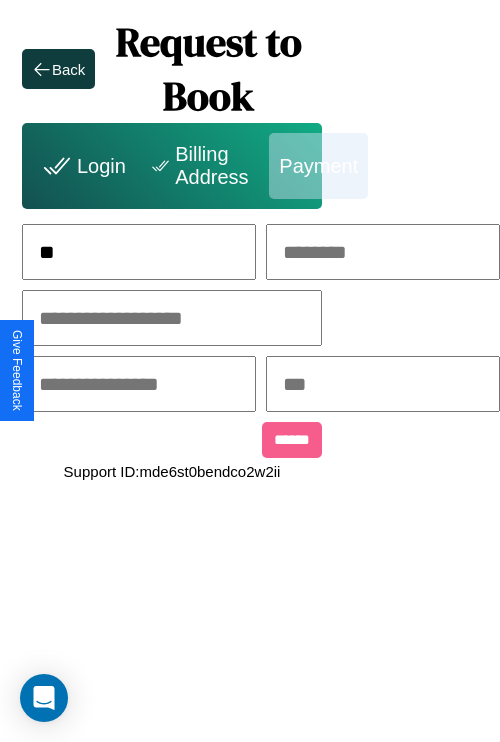 scroll, scrollTop: 0, scrollLeft: 131, axis: horizontal 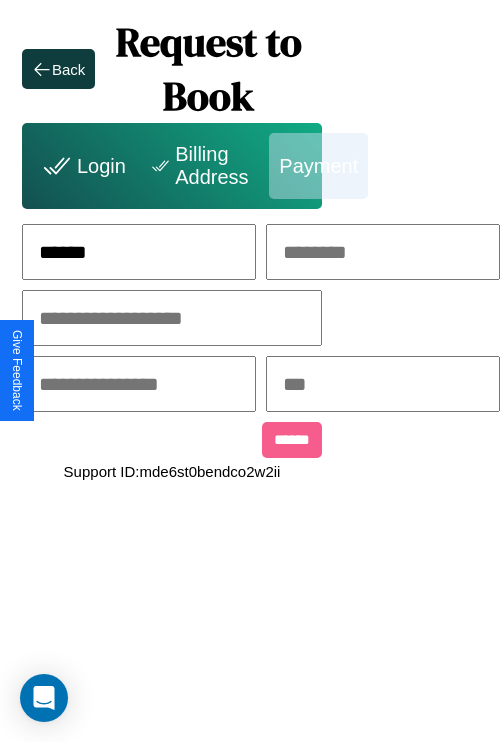 type on "******" 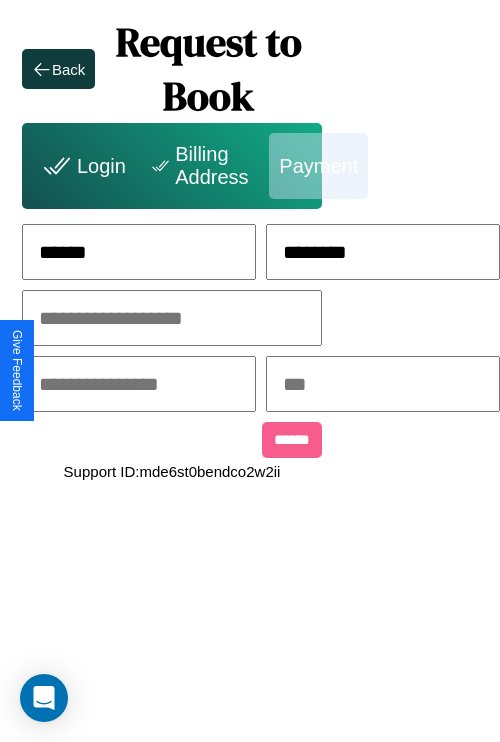 type on "********" 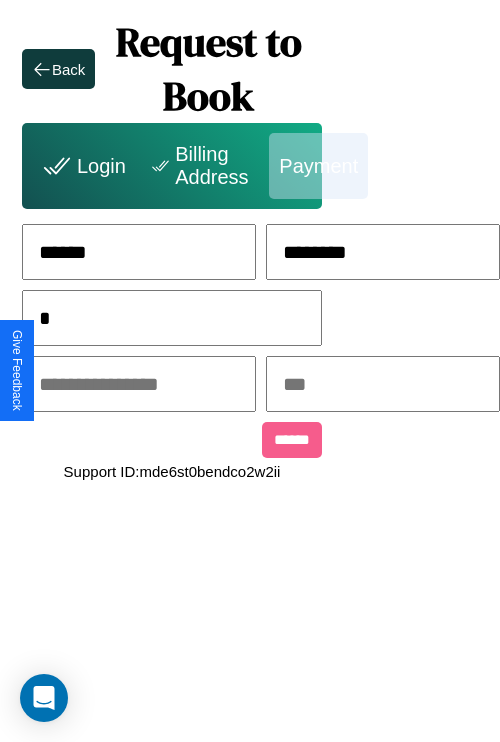 scroll, scrollTop: 0, scrollLeft: 128, axis: horizontal 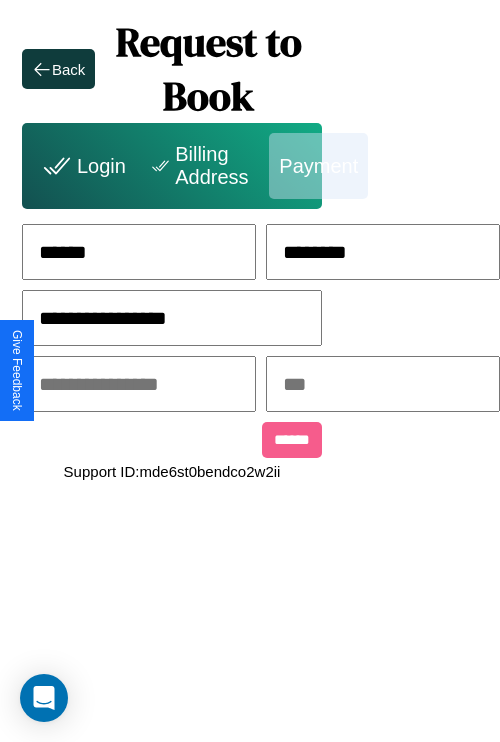 type on "**********" 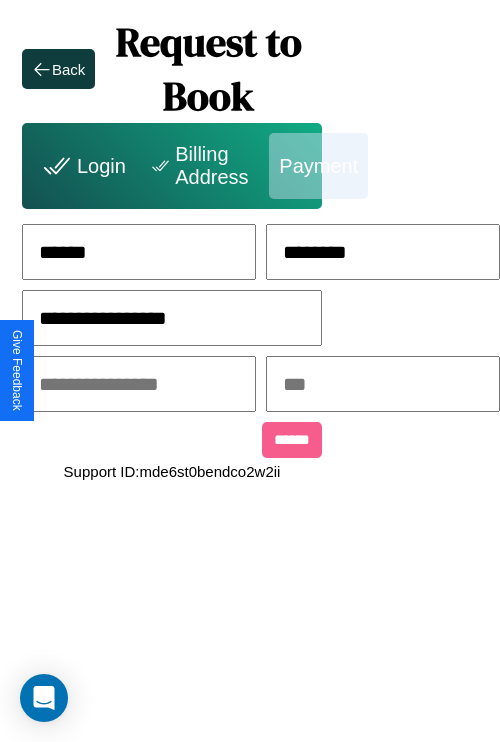 click at bounding box center (139, 384) 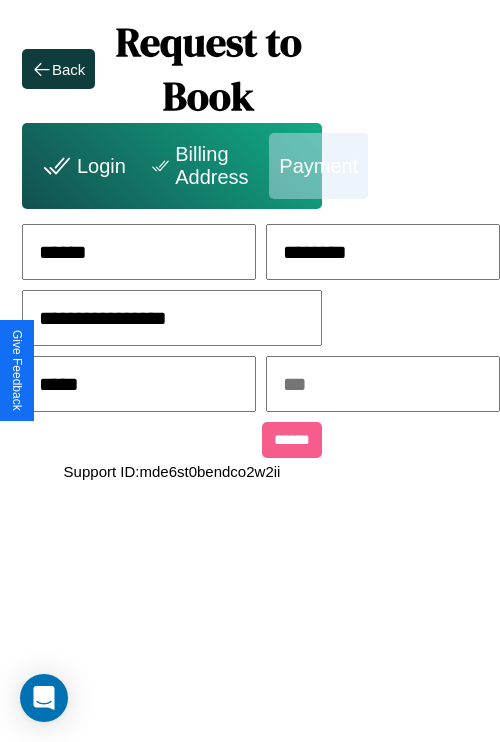 type on "*****" 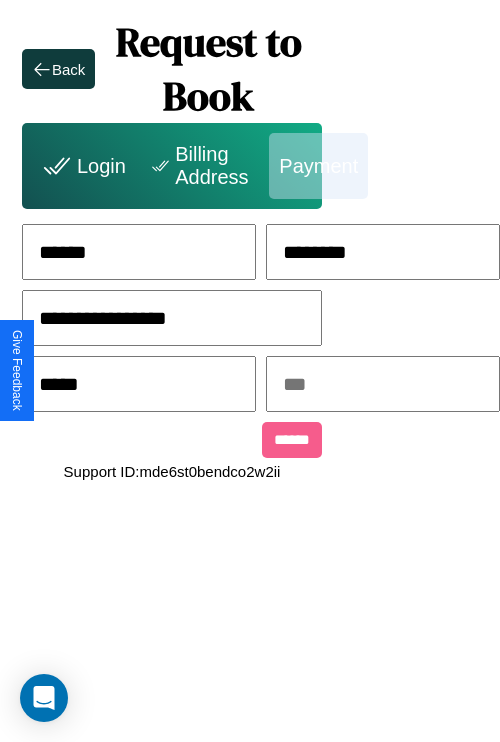 click at bounding box center [383, 384] 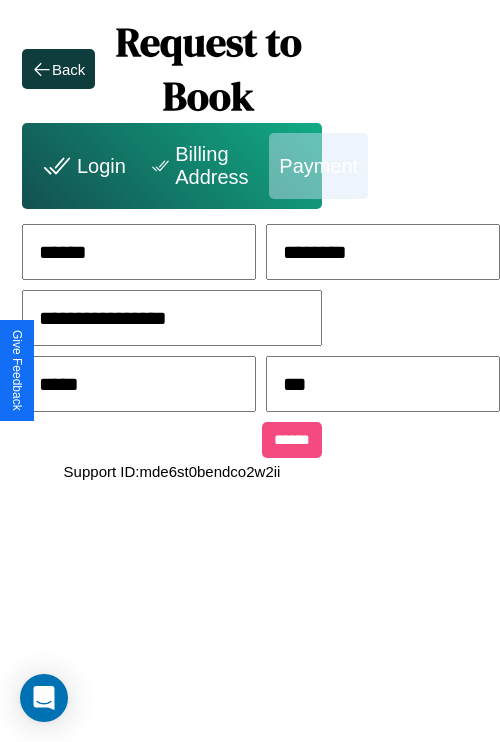 type on "***" 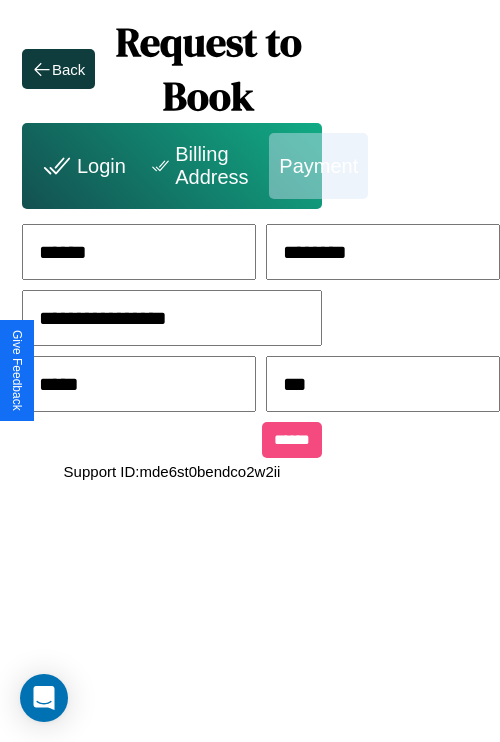 click on "******" at bounding box center (292, 440) 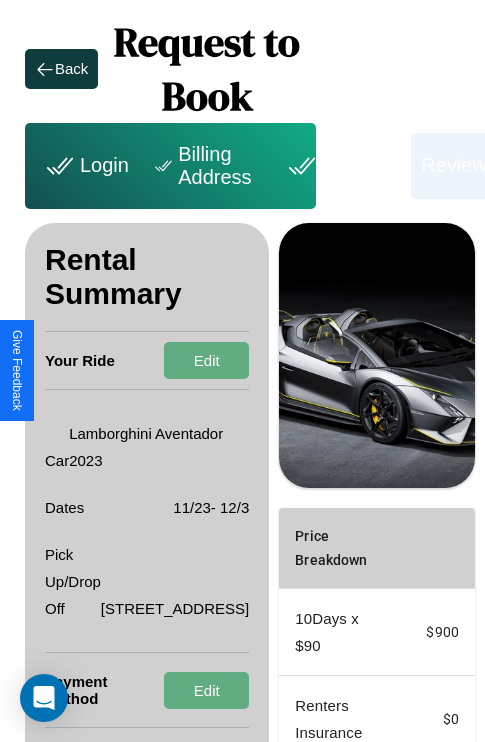 scroll, scrollTop: 355, scrollLeft: 72, axis: both 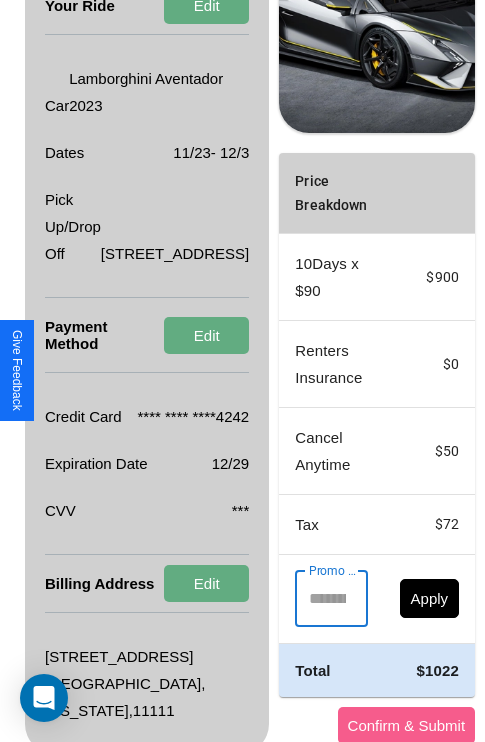 click on "Promo Code" at bounding box center (320, 599) 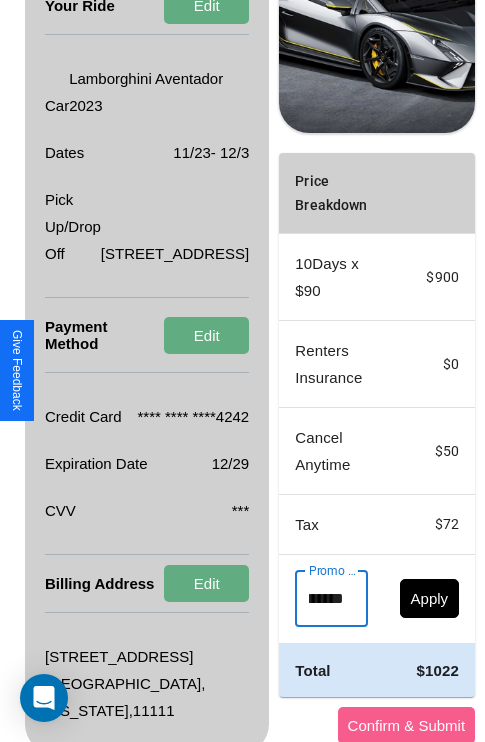 scroll, scrollTop: 0, scrollLeft: 50, axis: horizontal 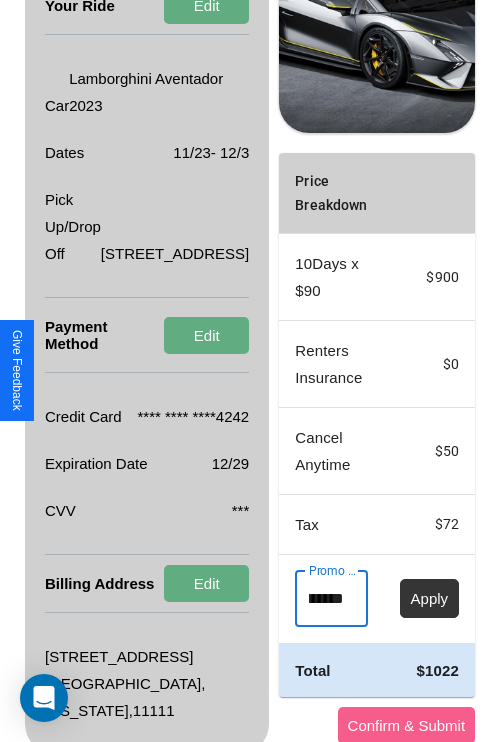 type on "********" 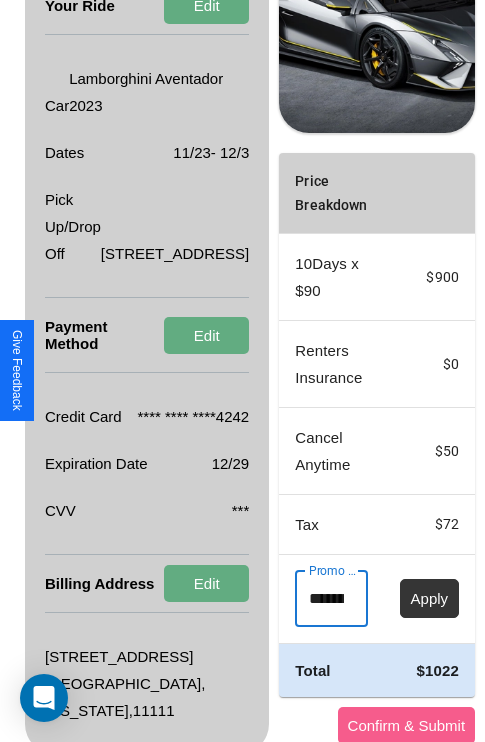 click on "Apply" at bounding box center (430, 598) 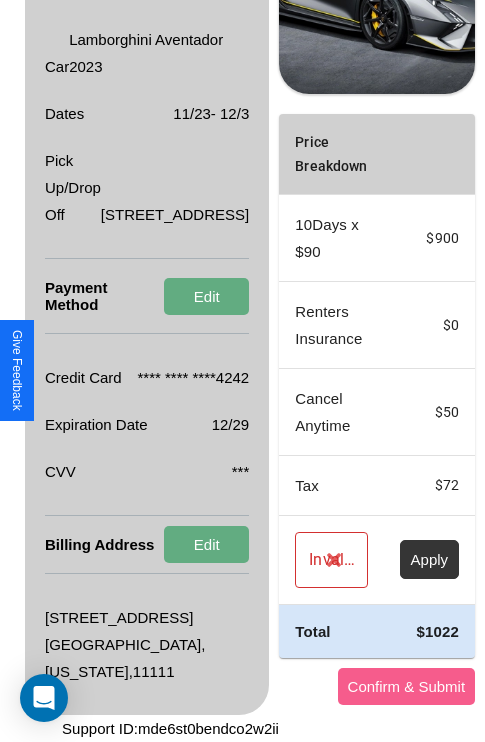 scroll, scrollTop: 509, scrollLeft: 72, axis: both 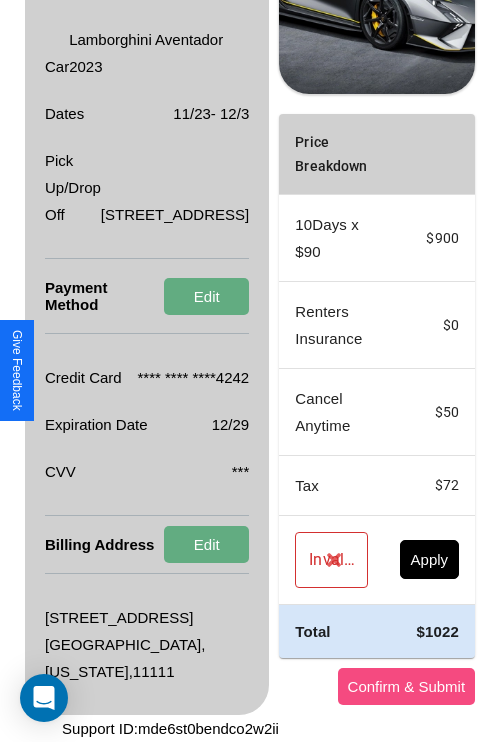 click on "Confirm & Submit" at bounding box center (407, 686) 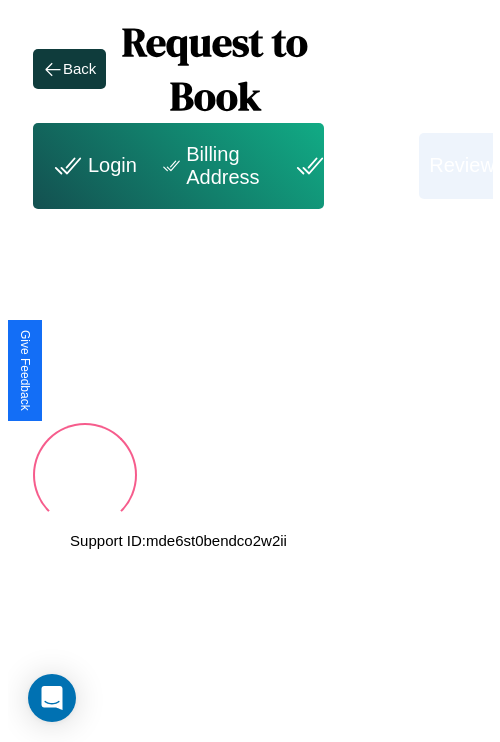 scroll, scrollTop: 0, scrollLeft: 72, axis: horizontal 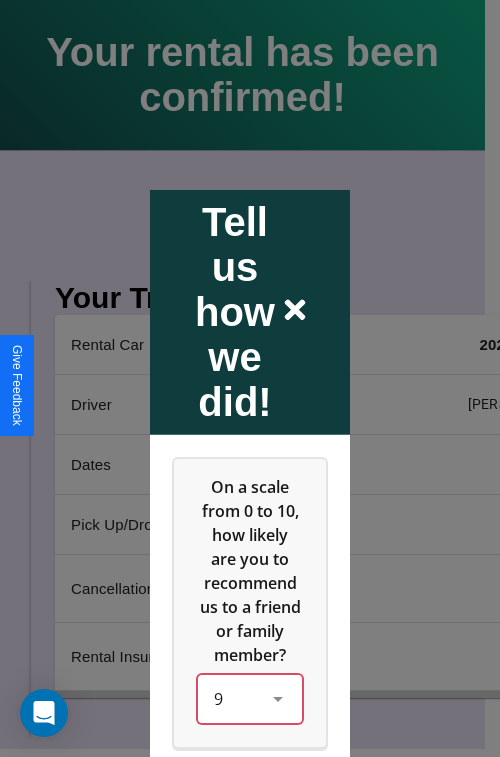 click on "9" at bounding box center [250, 698] 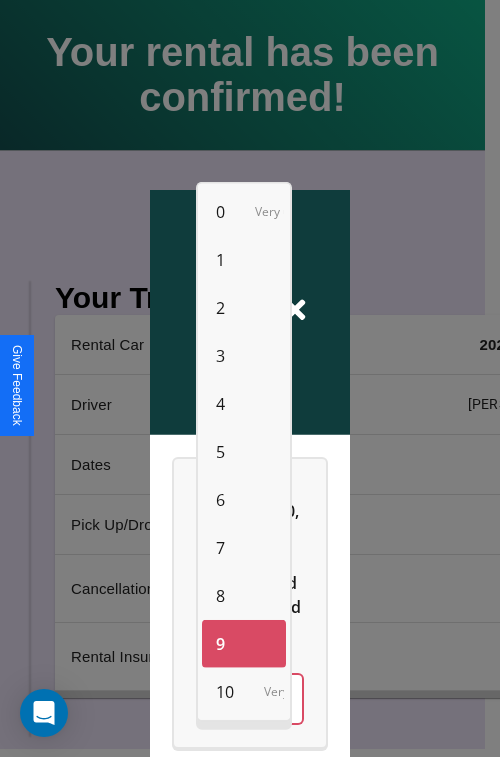 click on "10" at bounding box center [225, 692] 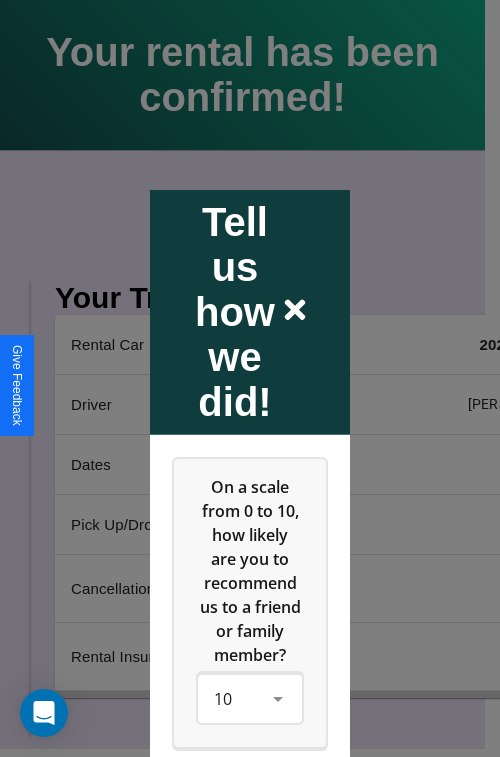 scroll, scrollTop: 286, scrollLeft: 0, axis: vertical 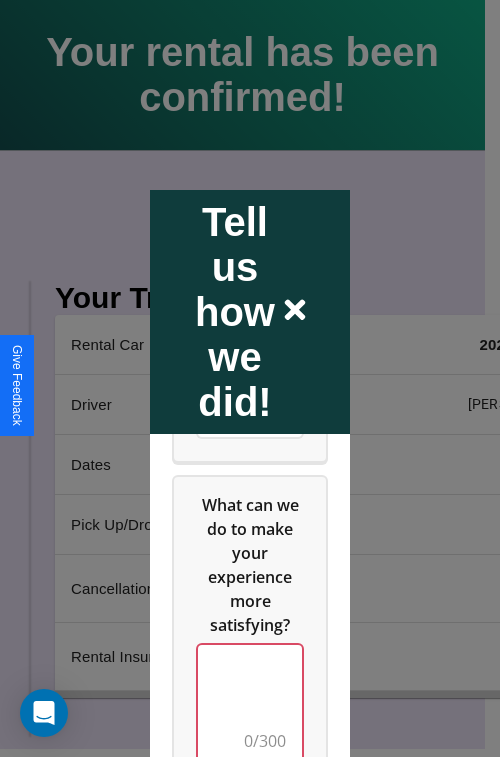 click at bounding box center (250, 704) 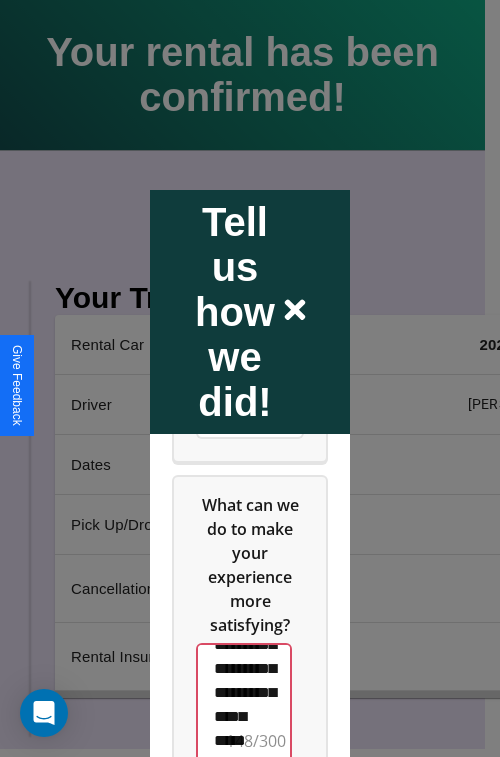 scroll, scrollTop: 636, scrollLeft: 0, axis: vertical 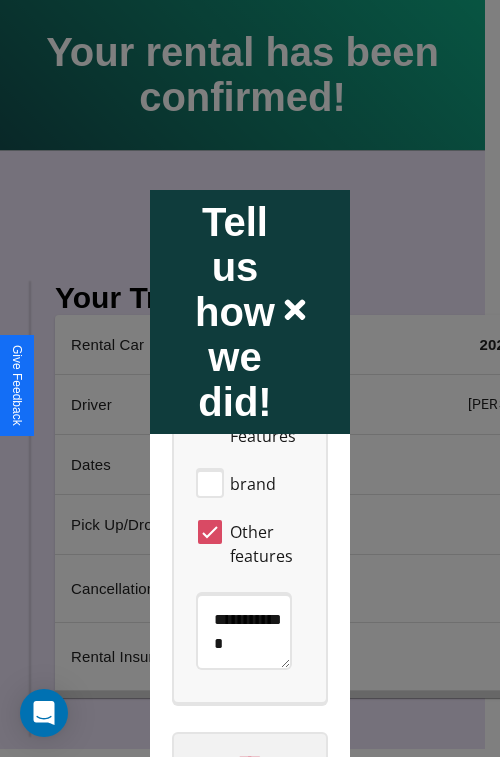 type on "**********" 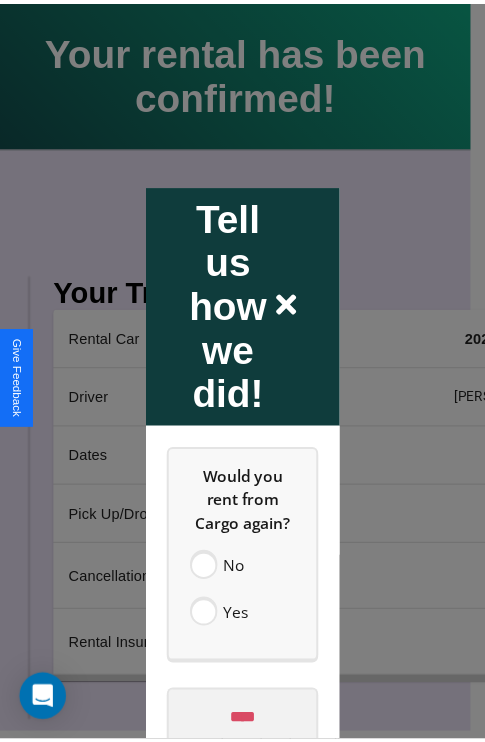 scroll, scrollTop: 0, scrollLeft: 0, axis: both 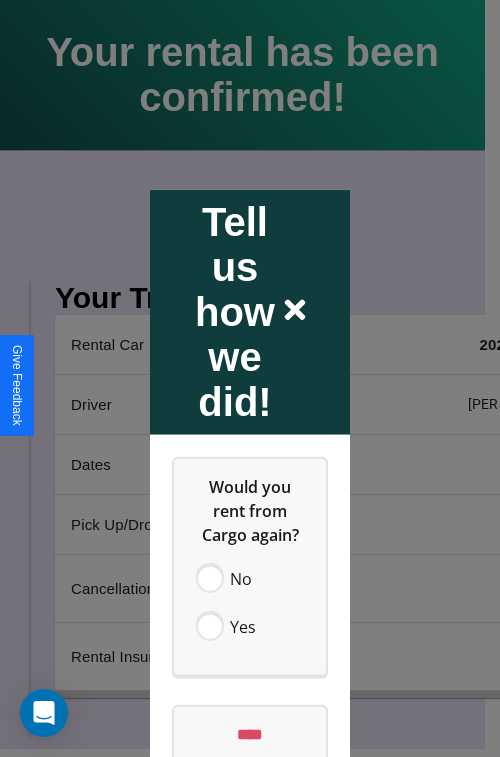 click at bounding box center (250, 378) 